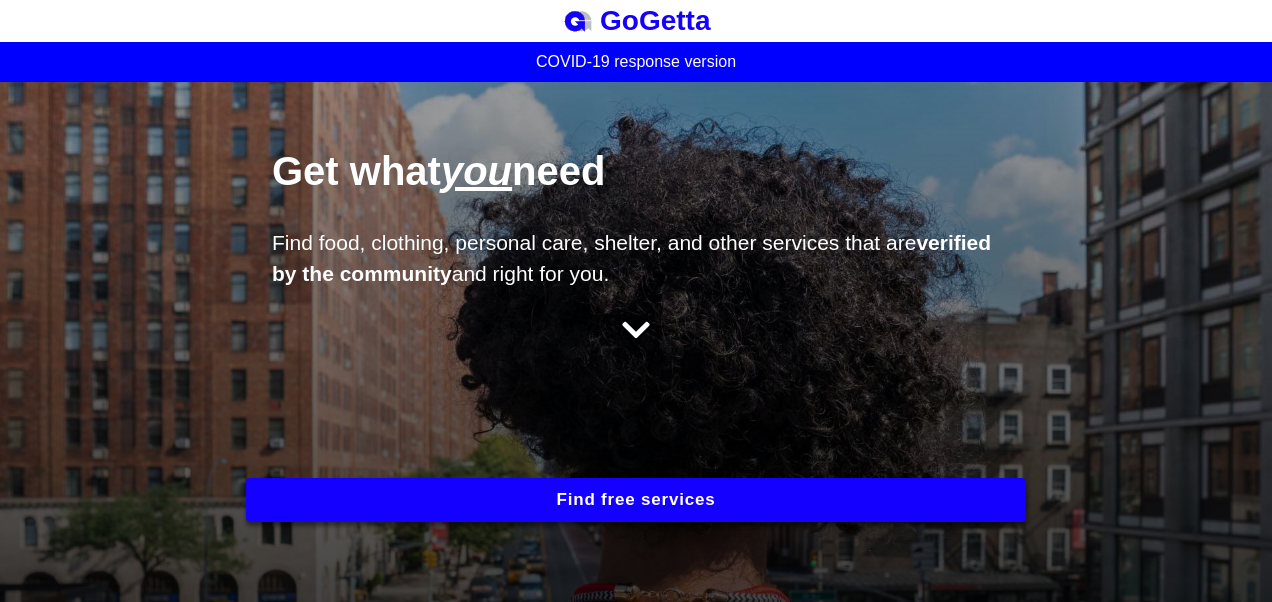 scroll, scrollTop: 0, scrollLeft: 0, axis: both 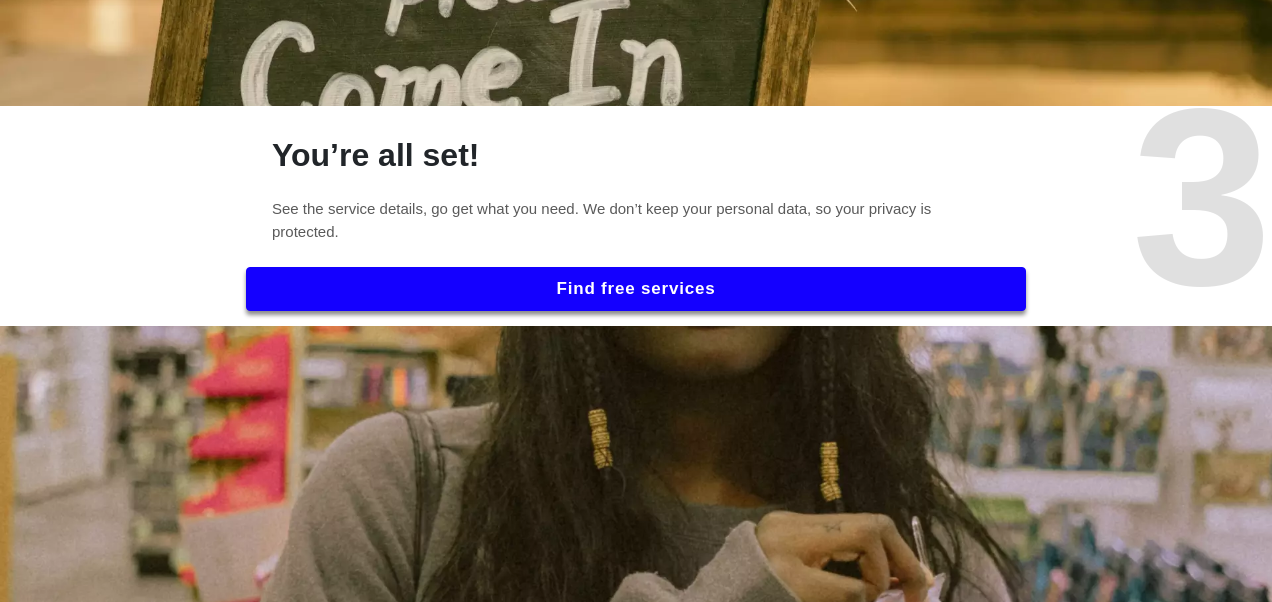 click on "Find free services" at bounding box center [636, 289] 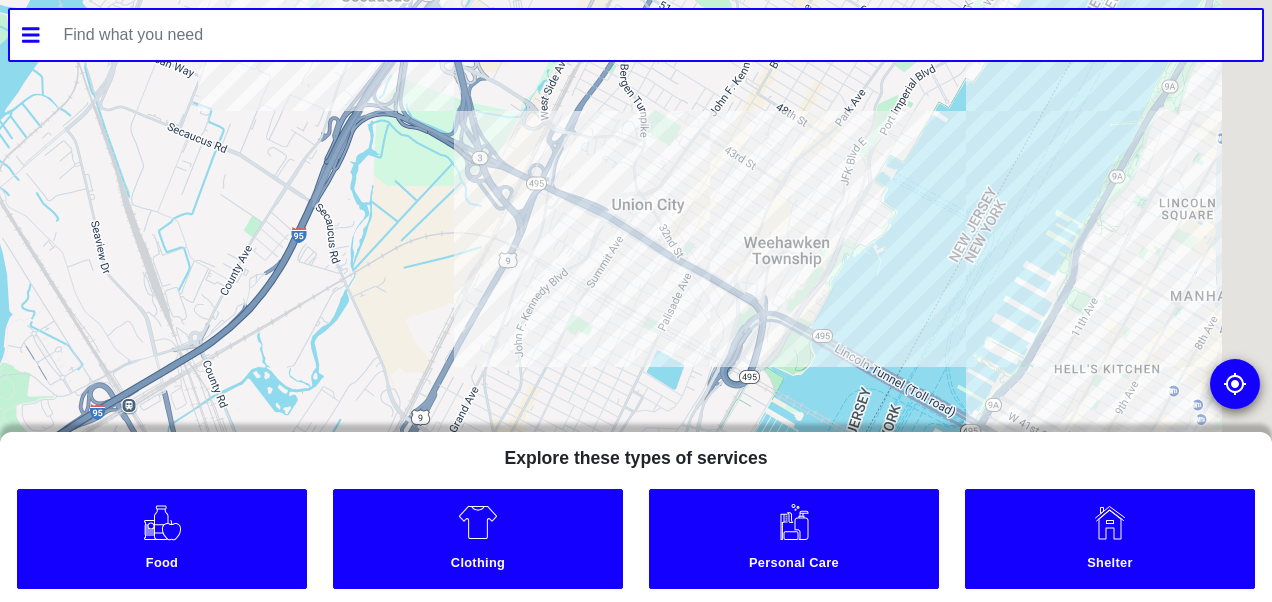 drag, startPoint x: 901, startPoint y: 310, endPoint x: 514, endPoint y: -27, distance: 513.1647 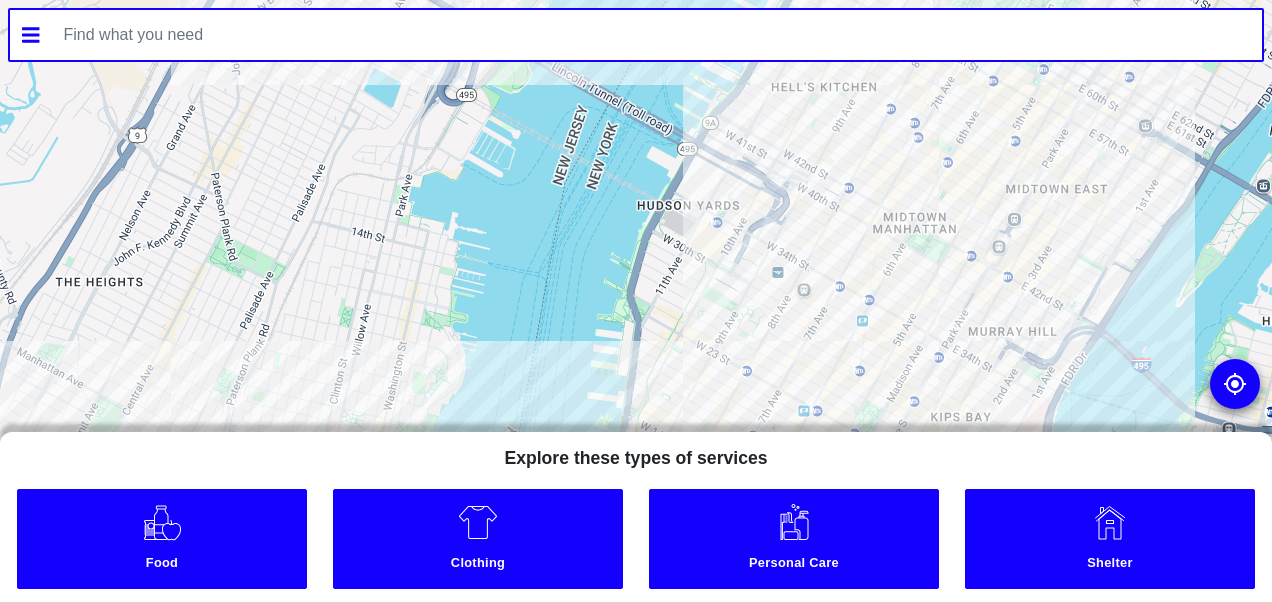drag, startPoint x: 812, startPoint y: 272, endPoint x: 529, endPoint y: -10, distance: 399.51596 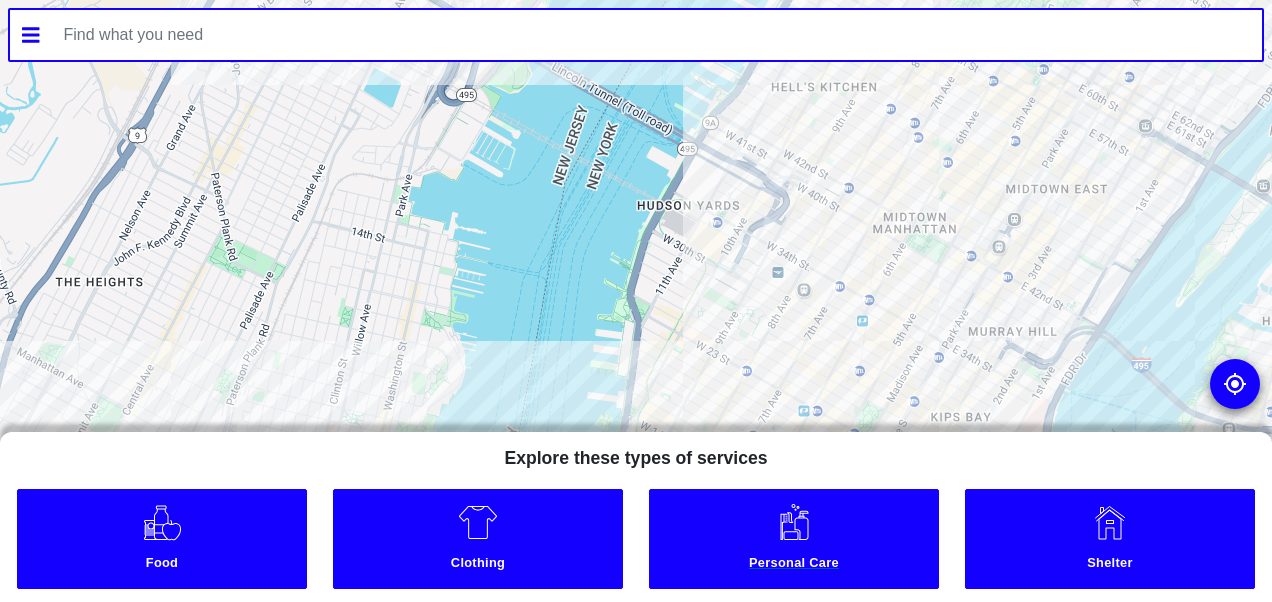 click at bounding box center [794, 522] 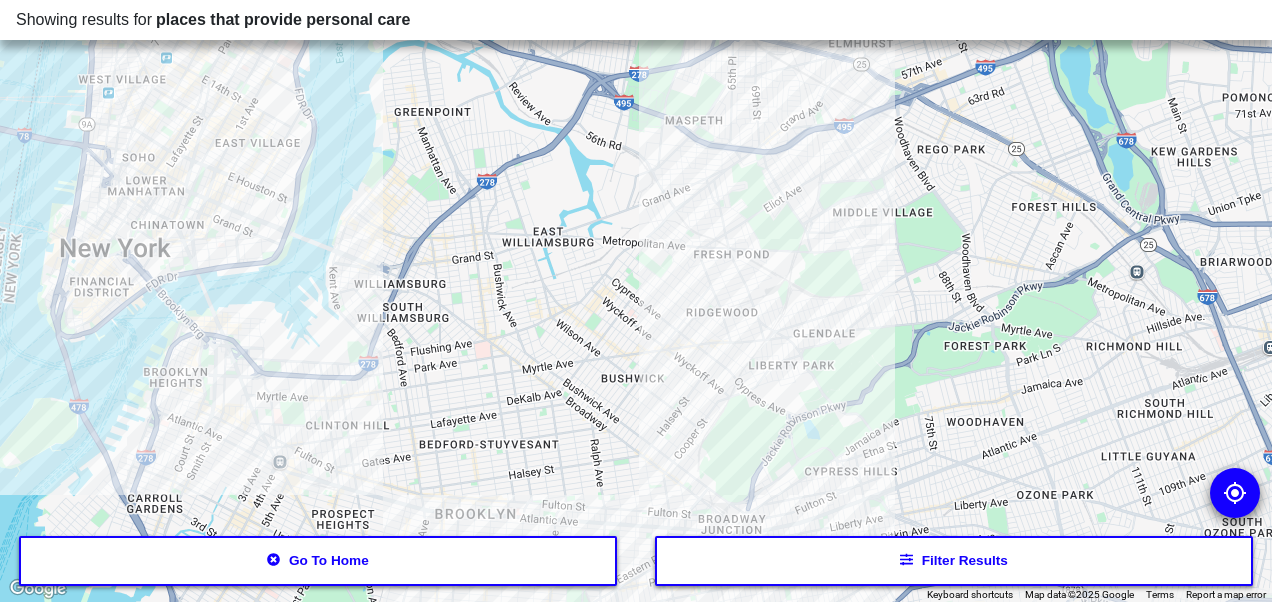 drag, startPoint x: 1040, startPoint y: 352, endPoint x: 539, endPoint y: 71, distance: 574.4232 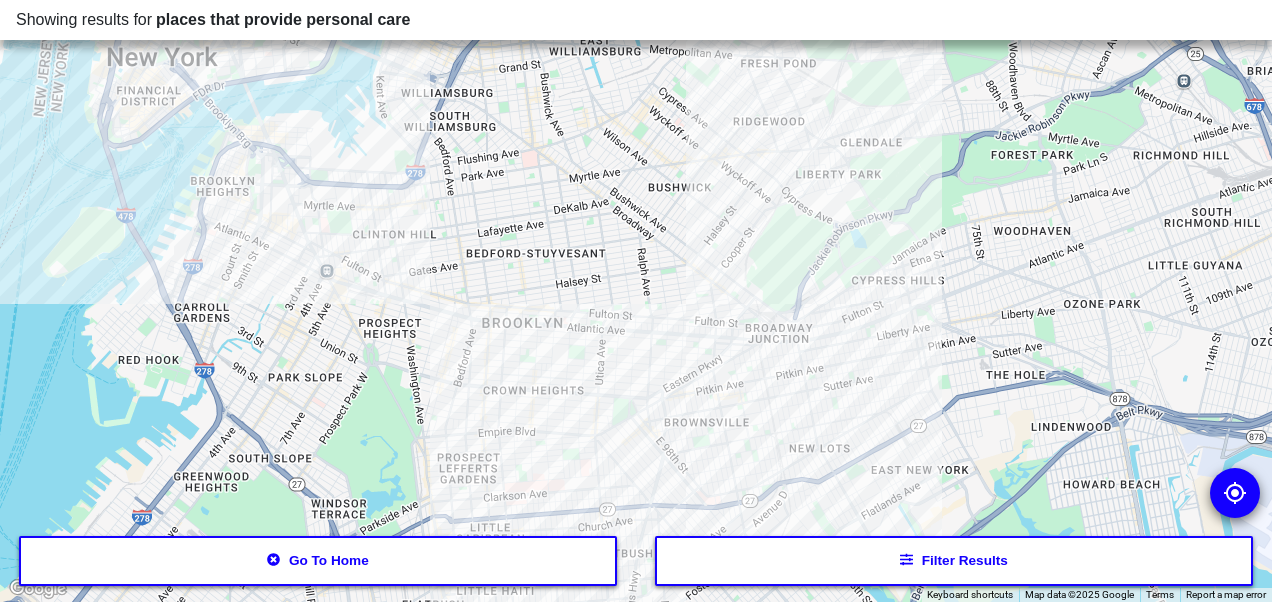 drag, startPoint x: 478, startPoint y: 373, endPoint x: 500, endPoint y: 224, distance: 150.6154 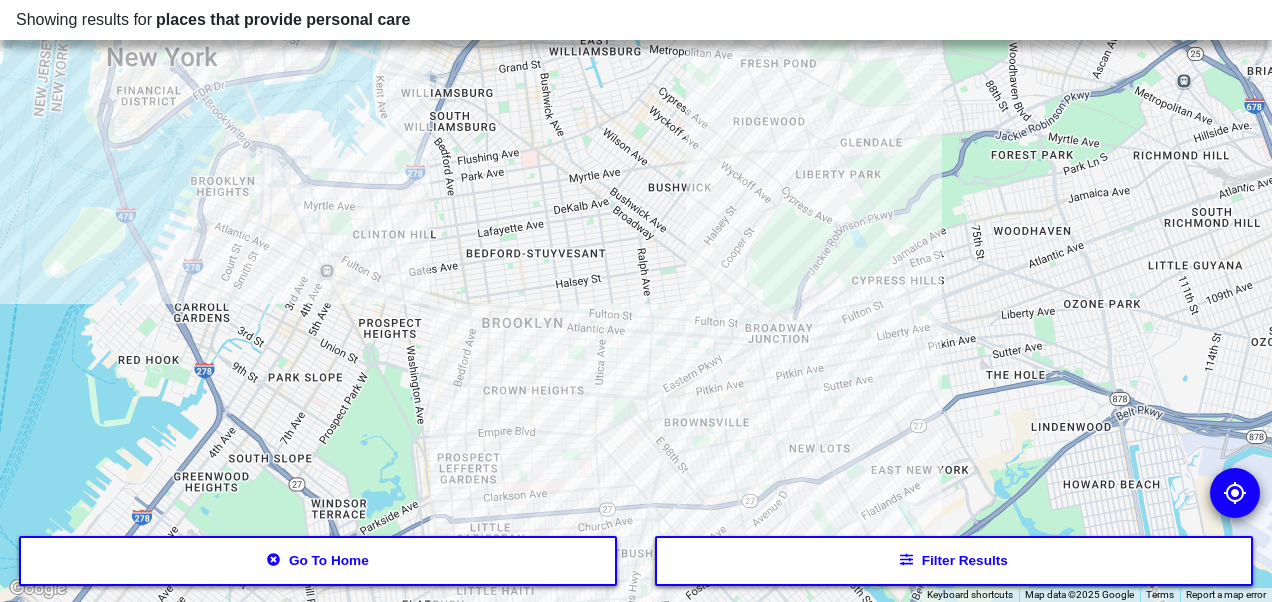 click at bounding box center (636, 301) 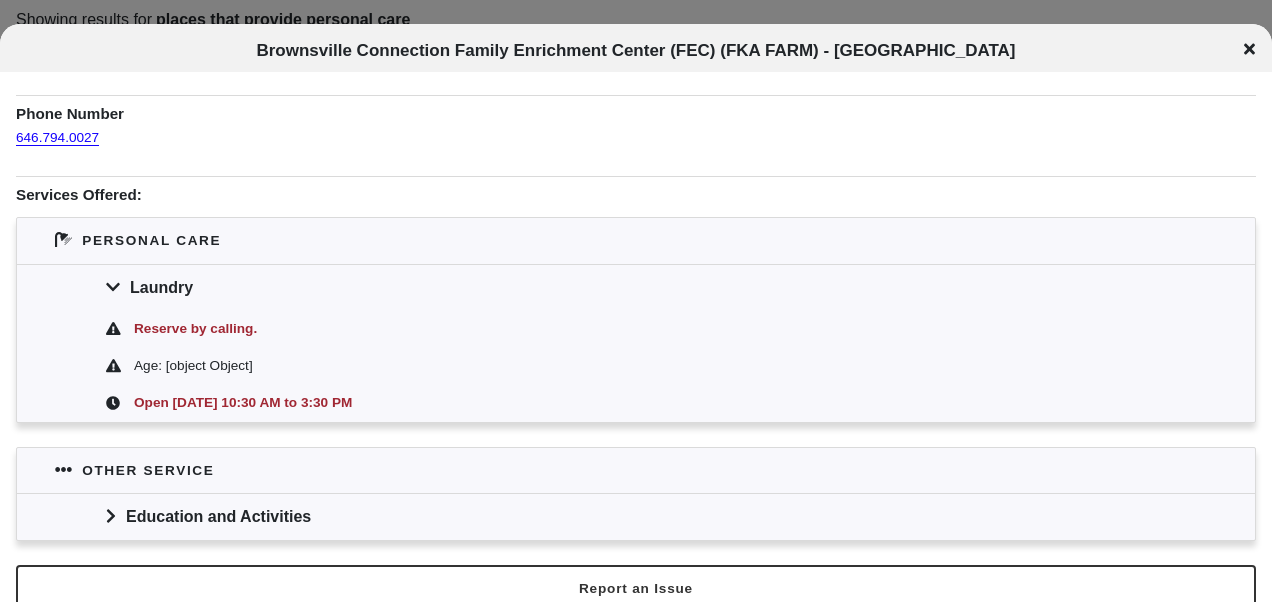 scroll, scrollTop: 268, scrollLeft: 0, axis: vertical 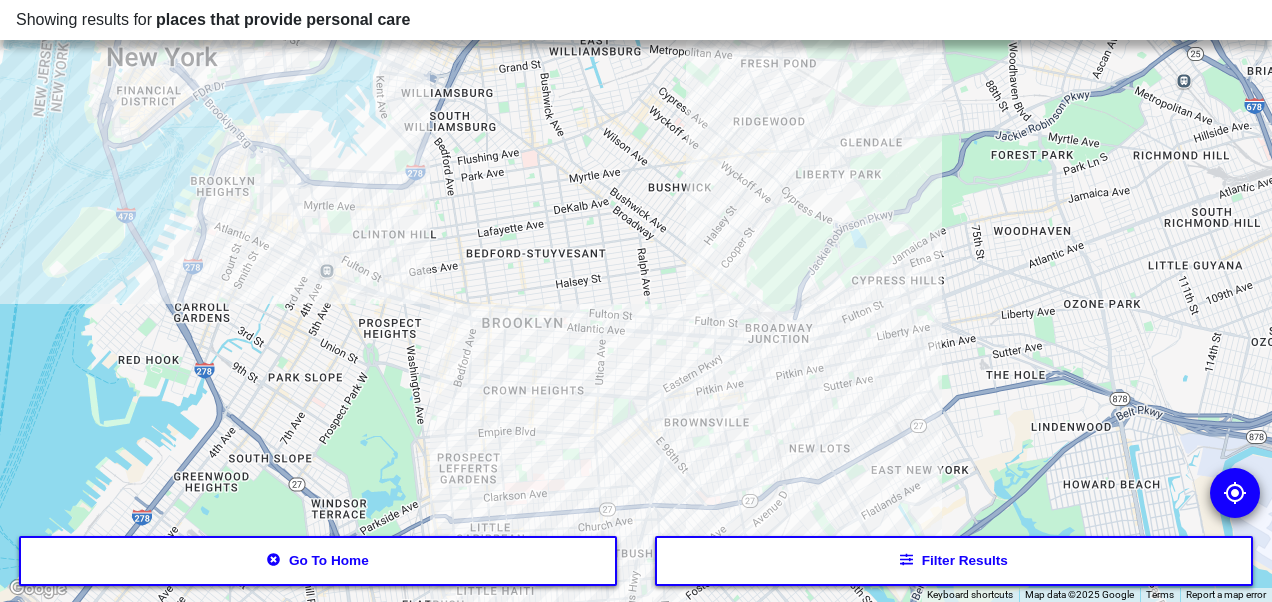 click on "Filter results" at bounding box center (954, 561) 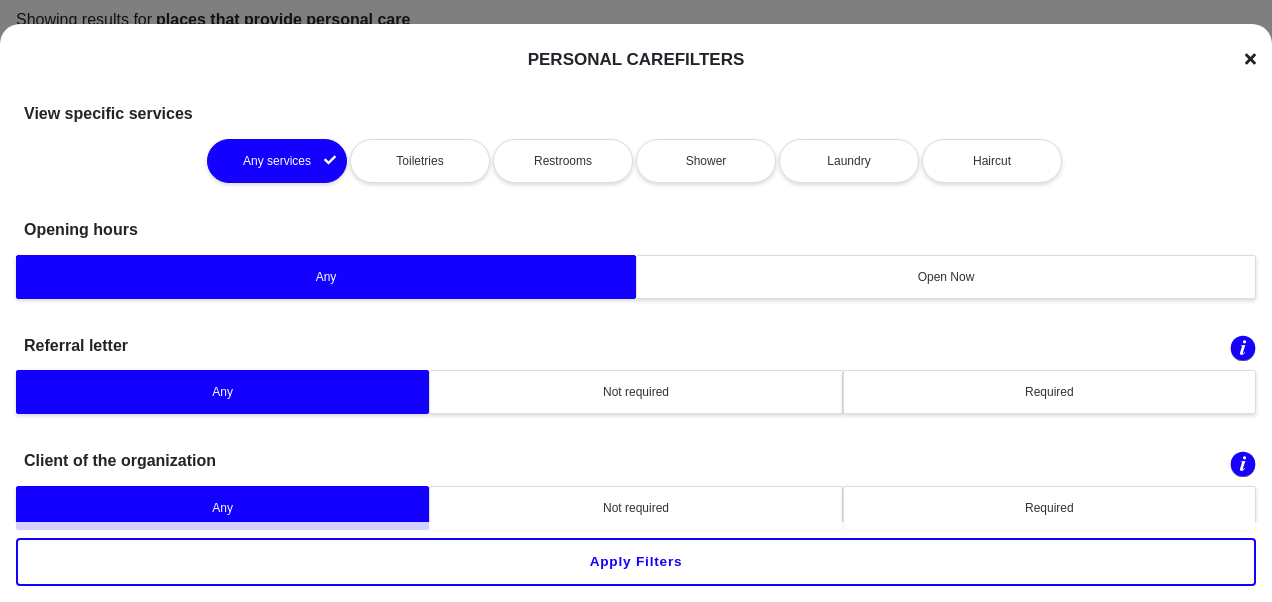 scroll, scrollTop: 34, scrollLeft: 0, axis: vertical 